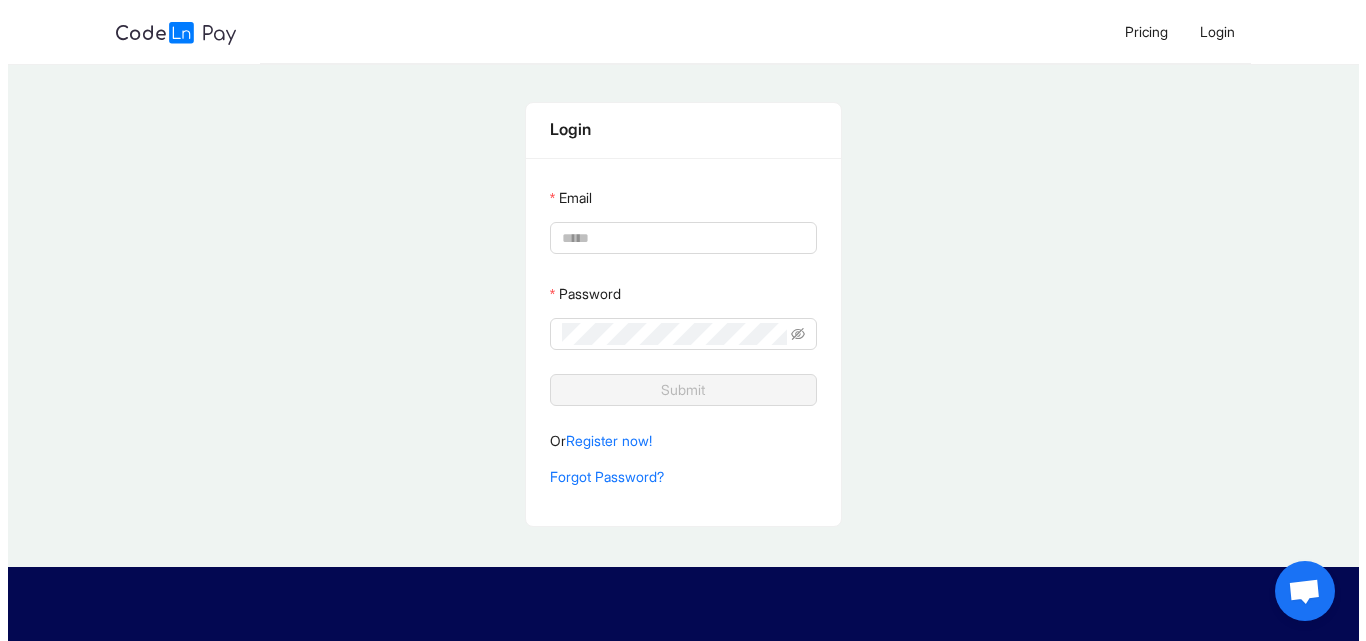 scroll, scrollTop: 0, scrollLeft: 0, axis: both 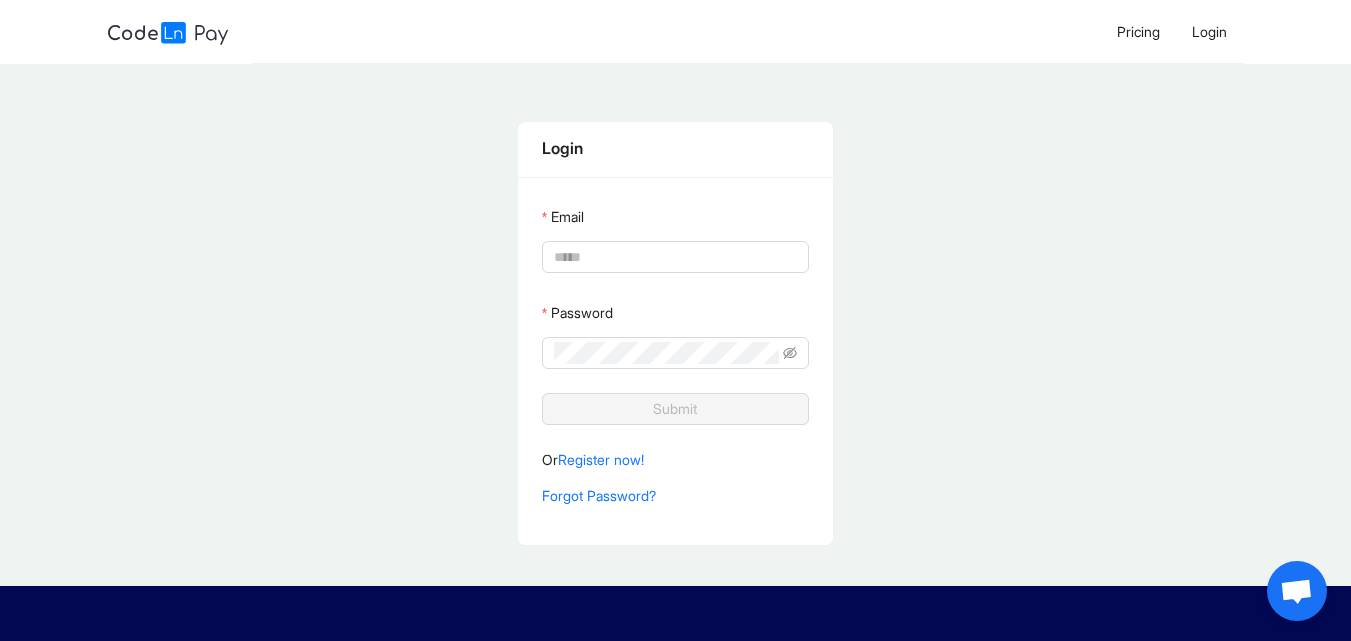 type on "**********" 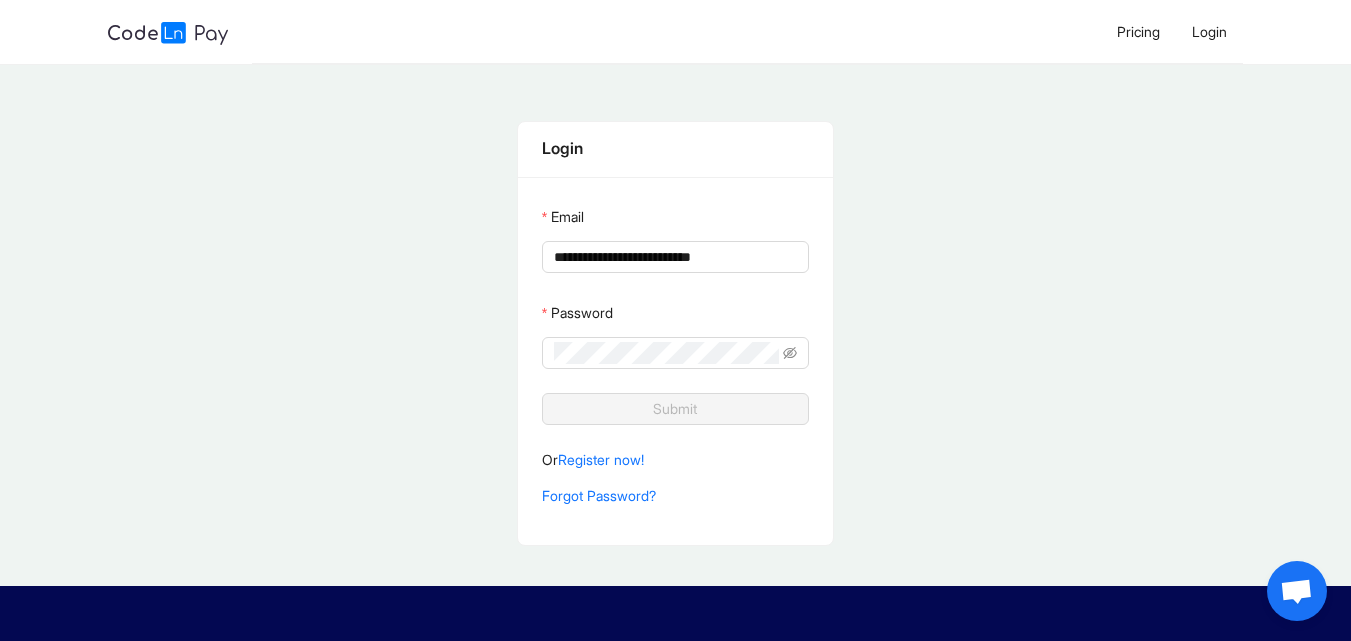 click on "Submit" 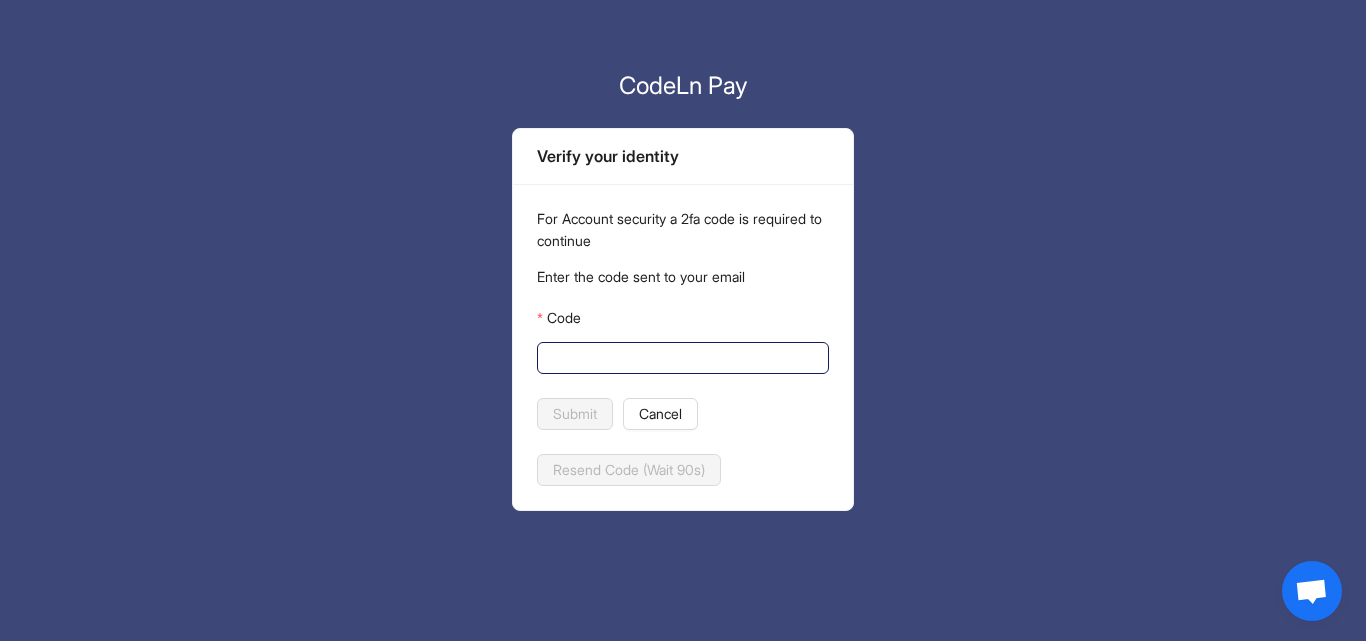 click on "Code" at bounding box center [681, 358] 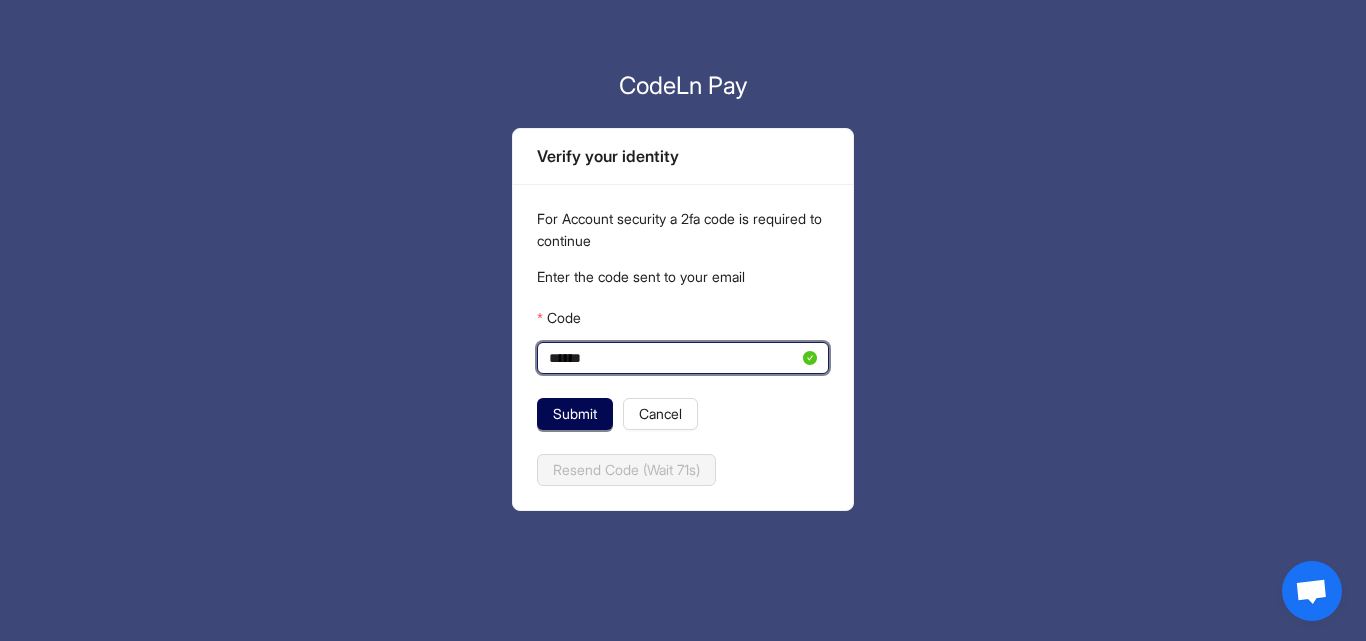 click on "Submit" 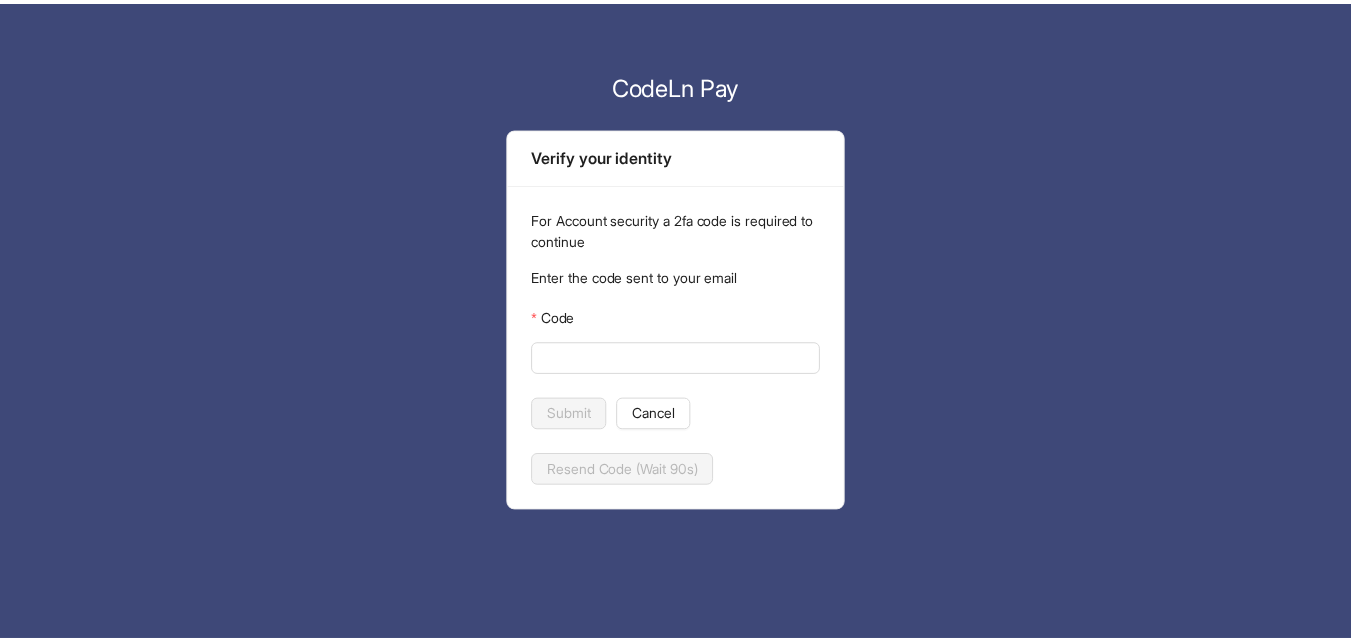 scroll, scrollTop: 0, scrollLeft: 0, axis: both 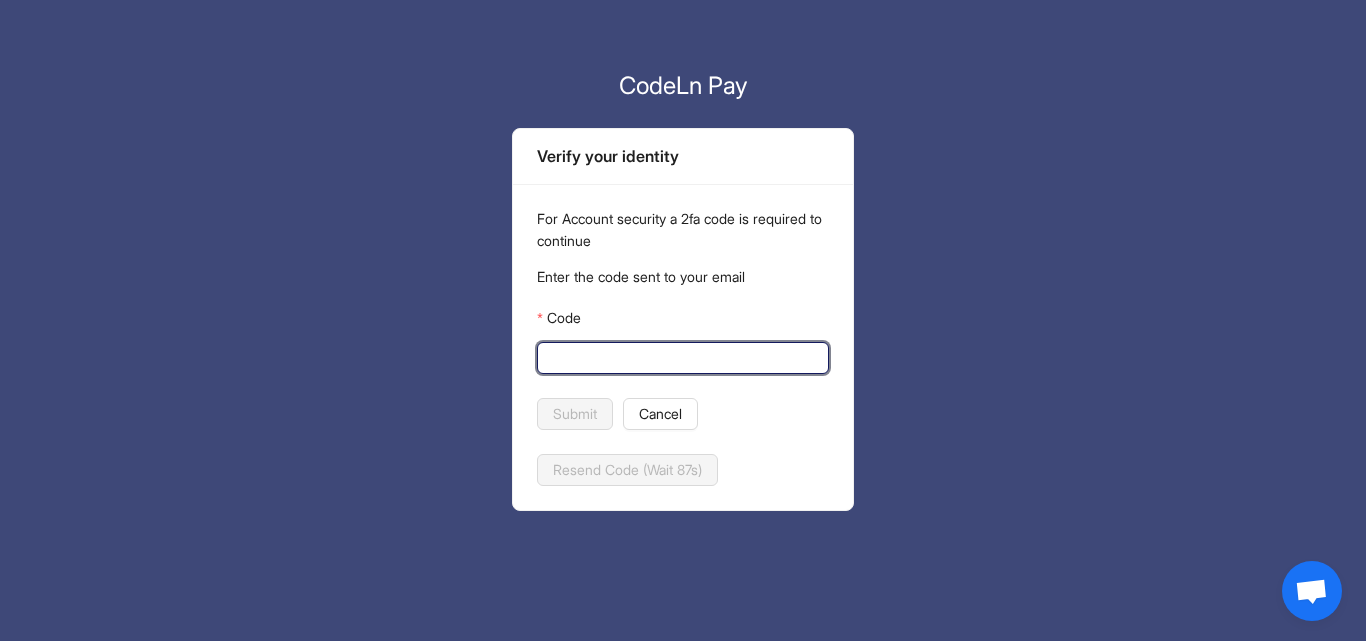 click on "Code" at bounding box center (681, 358) 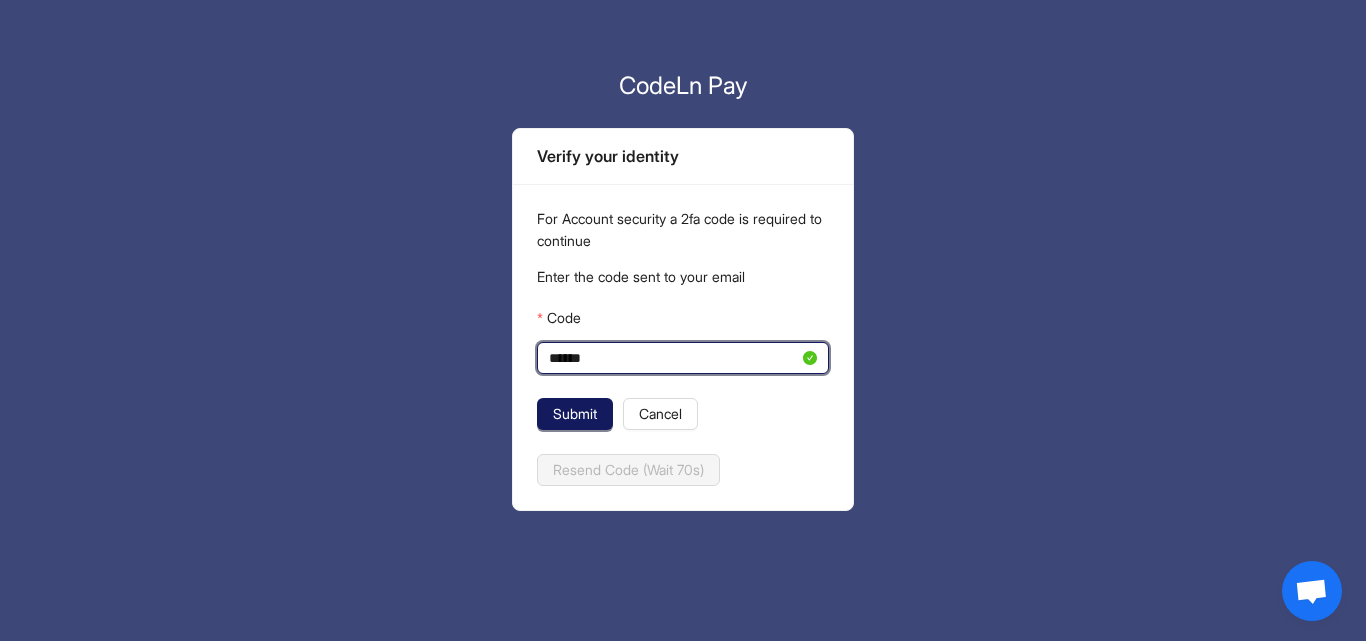 type on "******" 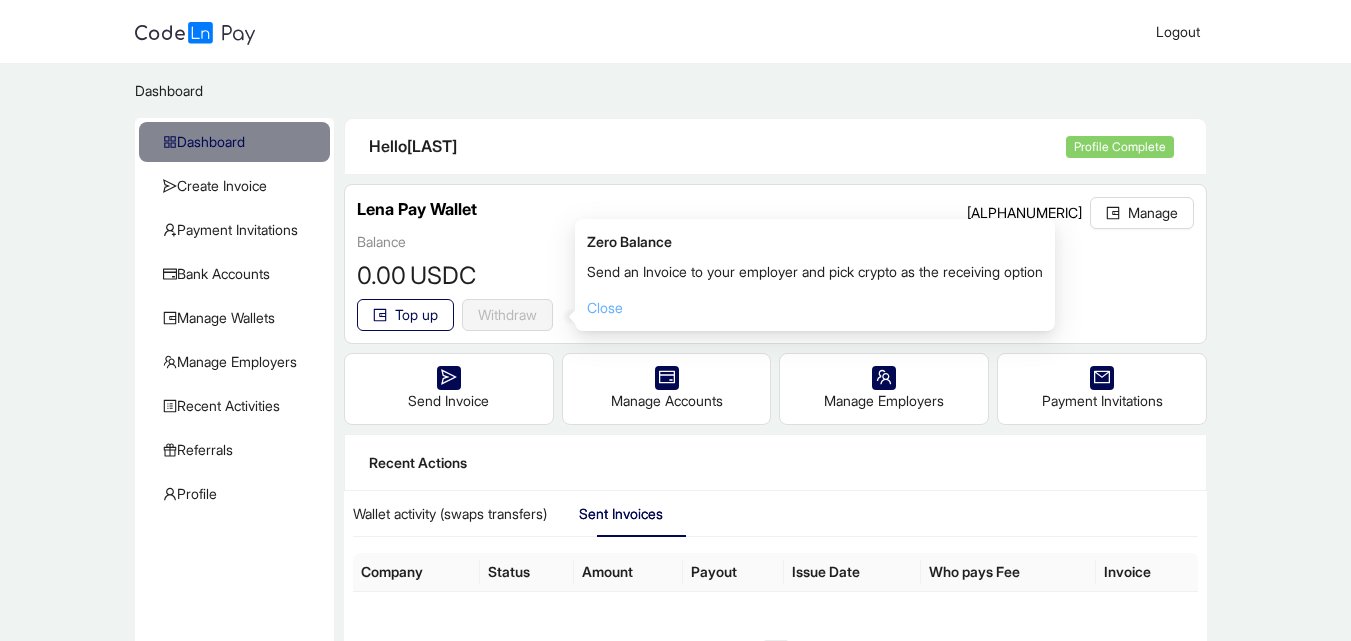 click on "Close" 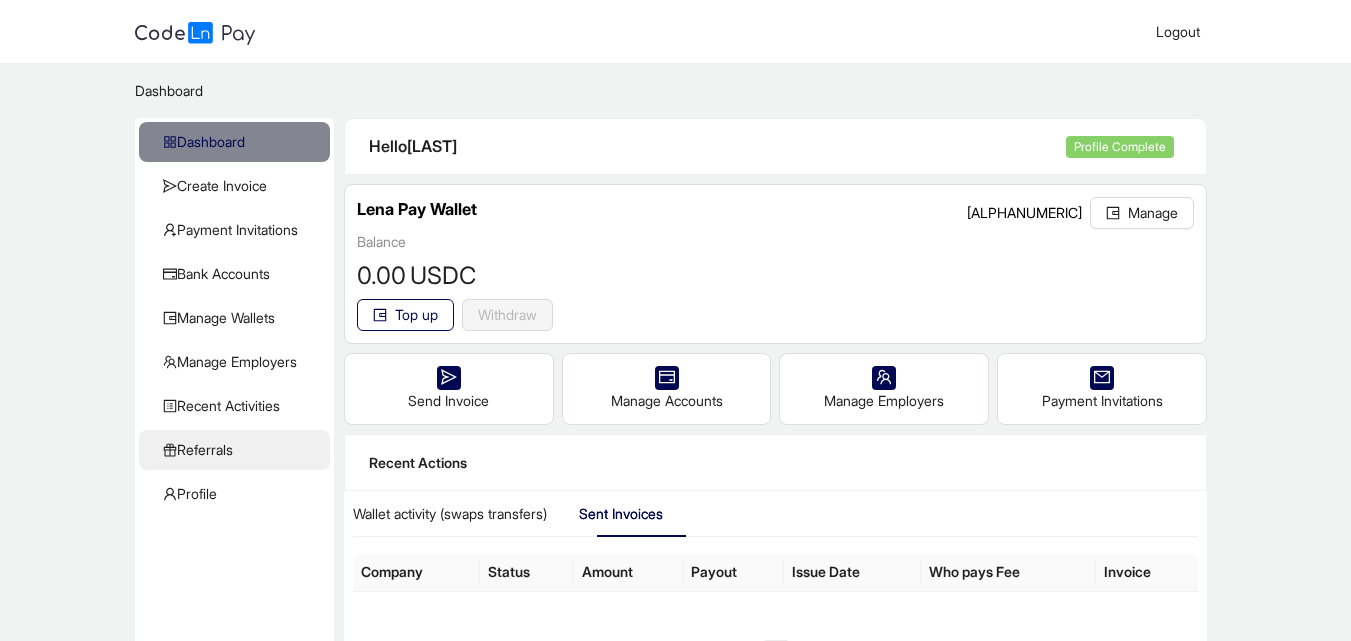 click on "Referrals" 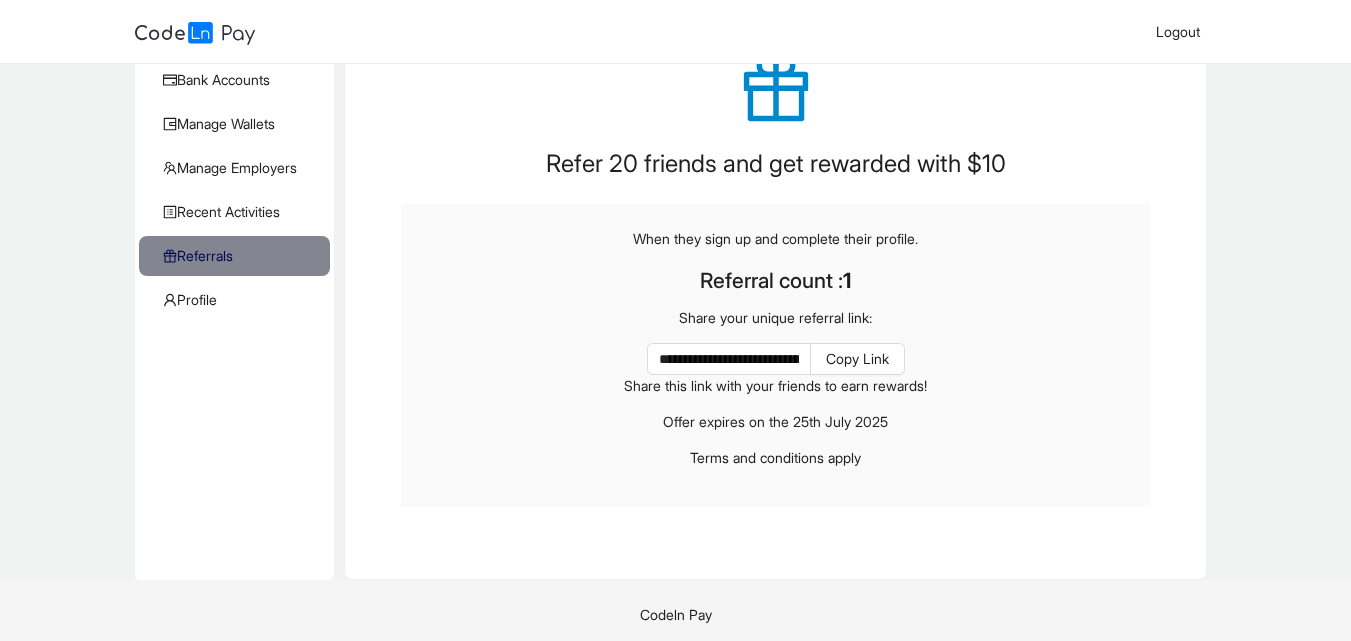 scroll, scrollTop: 200, scrollLeft: 0, axis: vertical 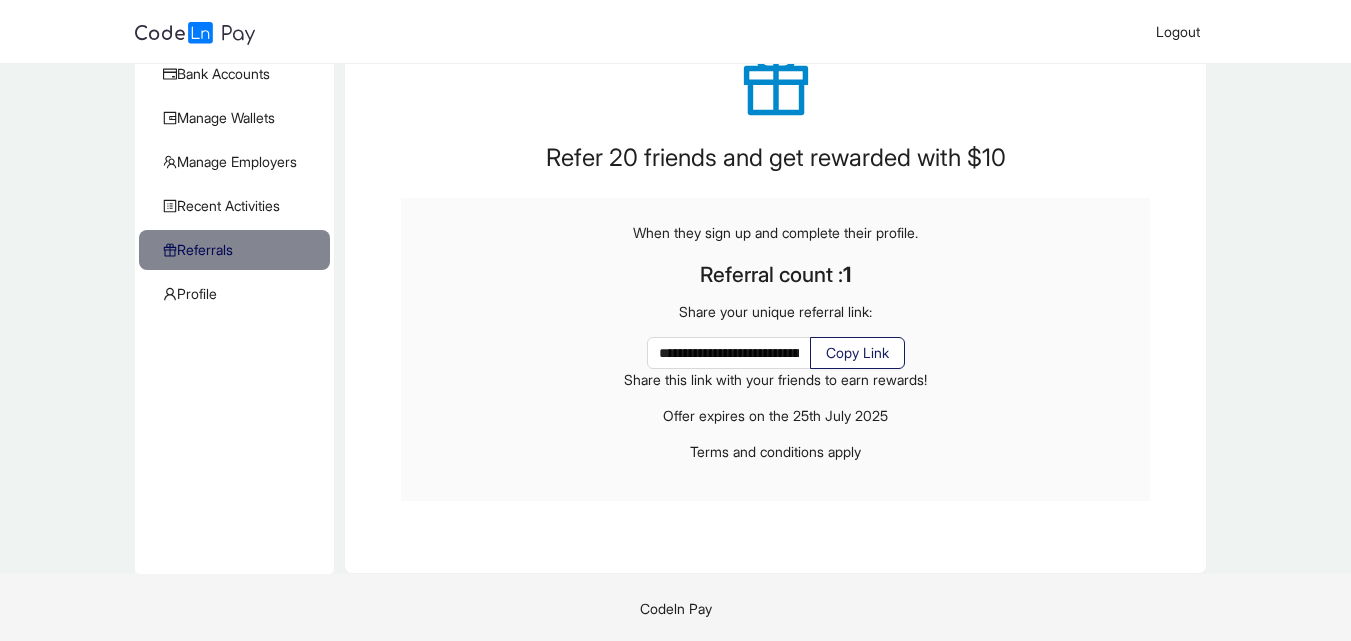 click on "Copy Link" 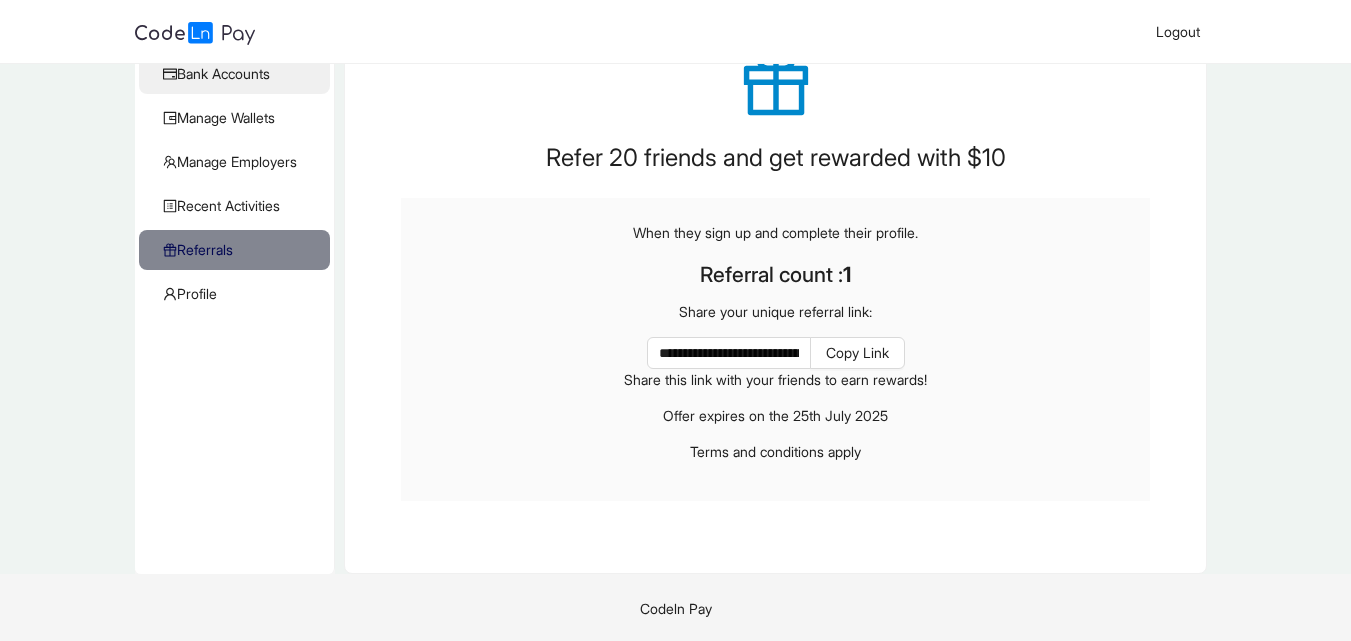 click on "Bank Accounts" 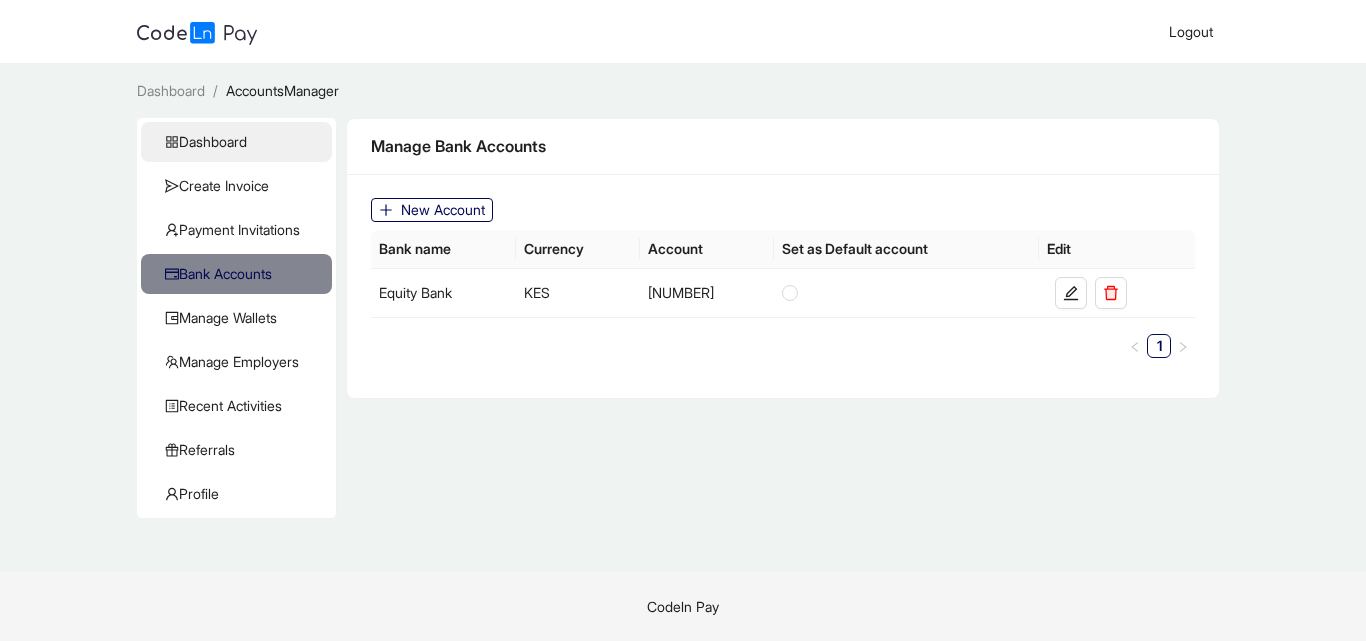 click on "Dashboard" 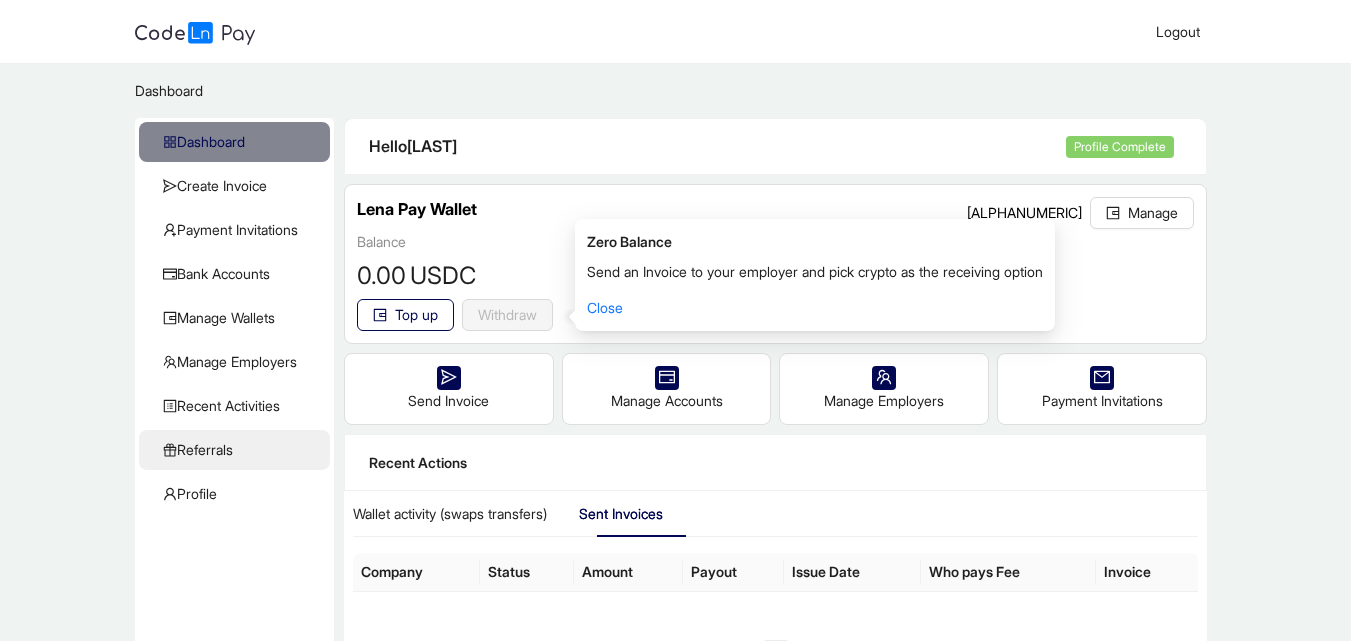 click on "Referrals" 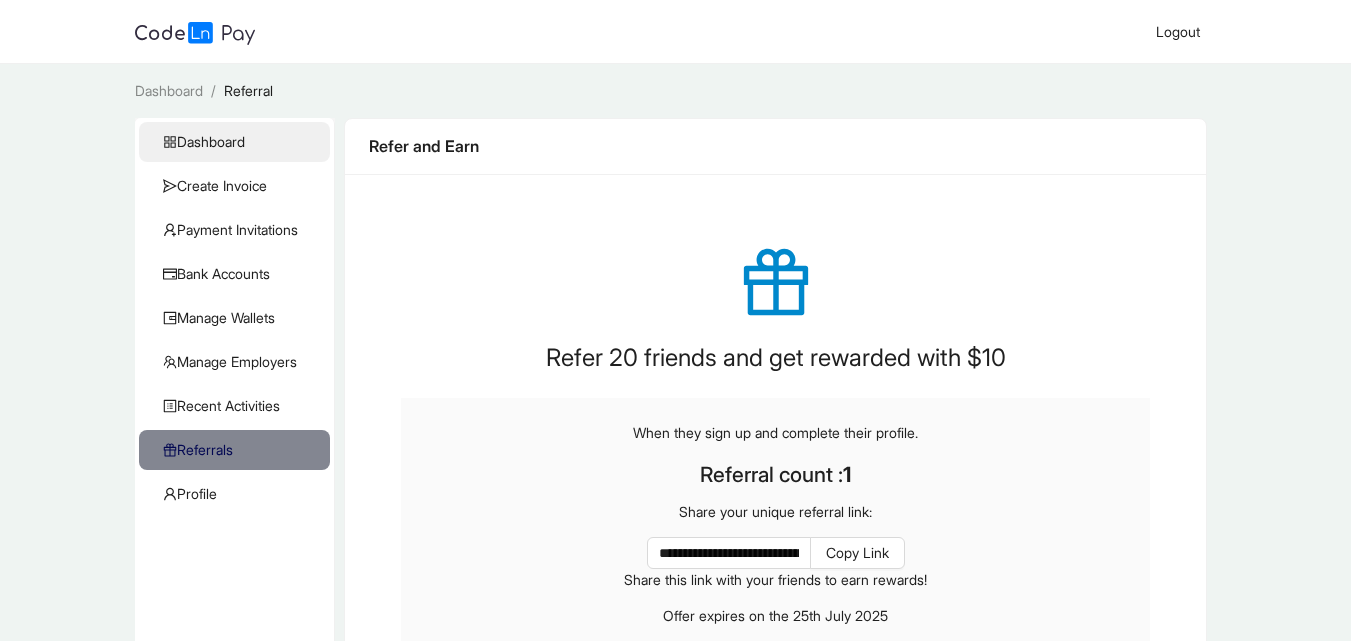click on "Dashboard" 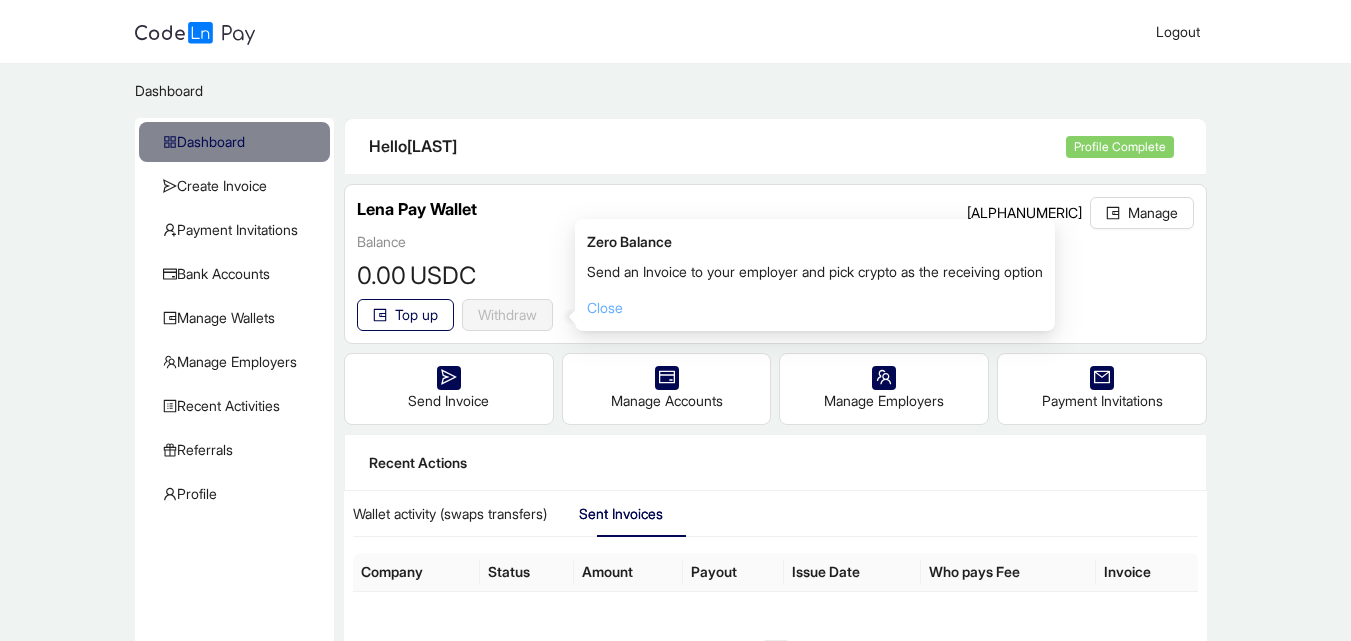 click on "Close" 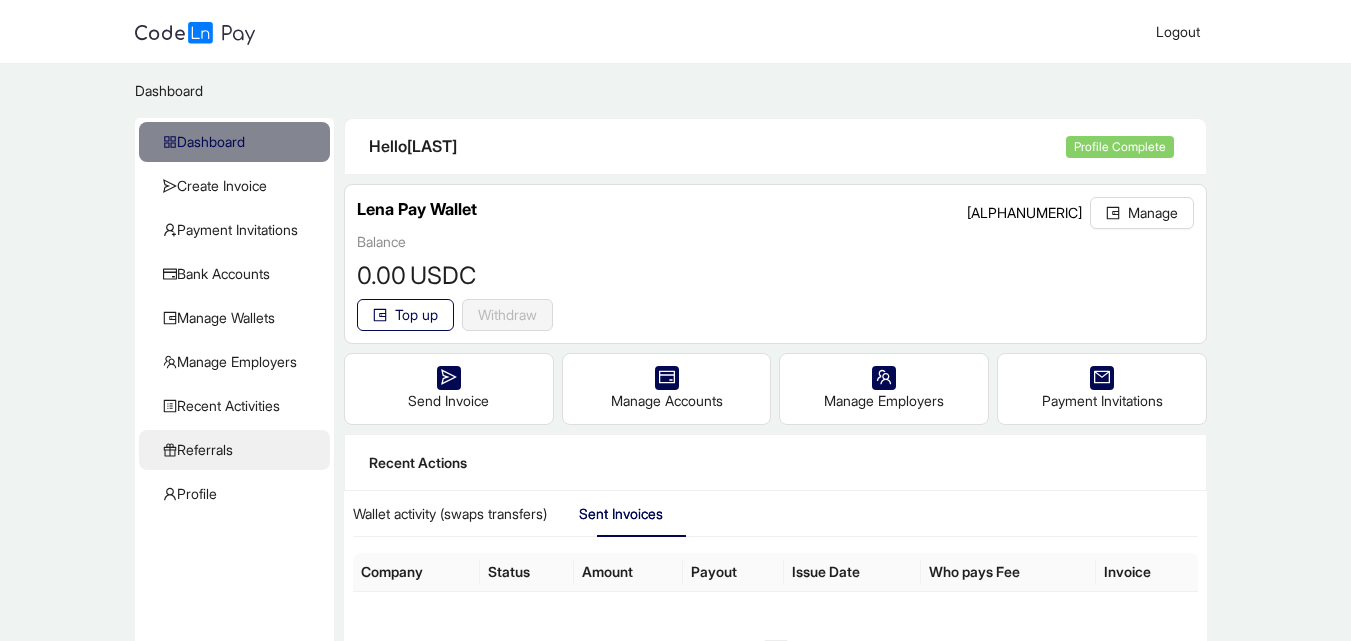 click on "Referrals" 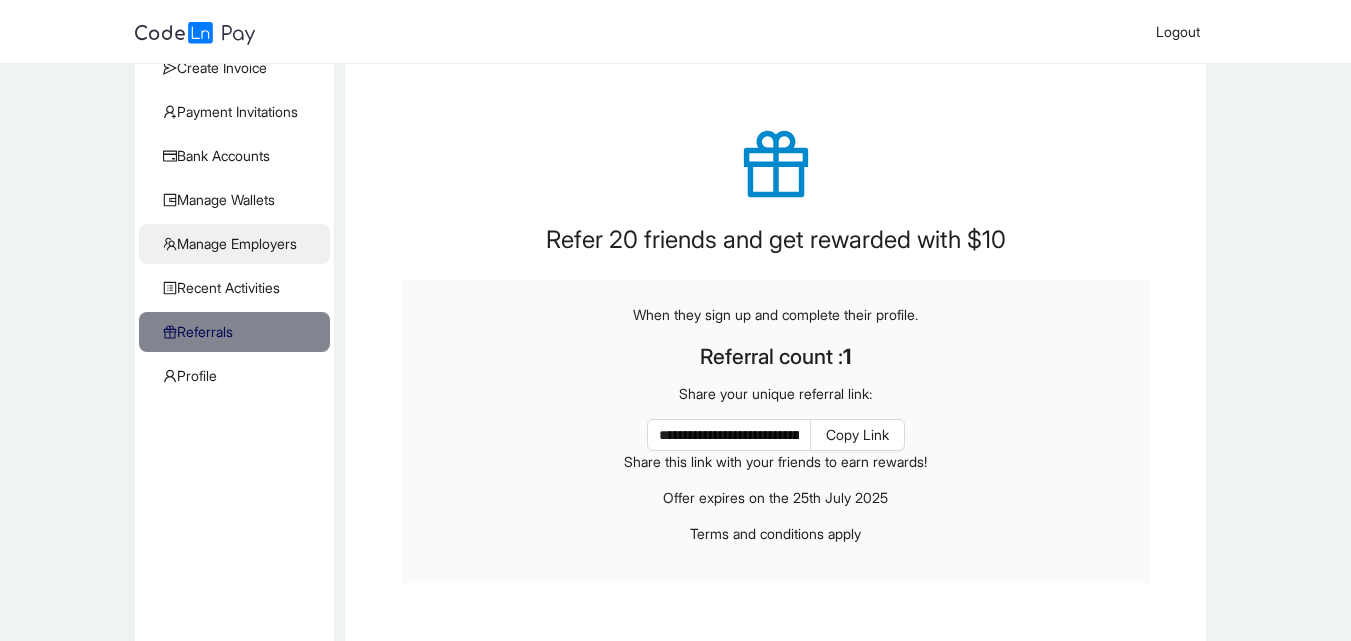 scroll, scrollTop: 0, scrollLeft: 0, axis: both 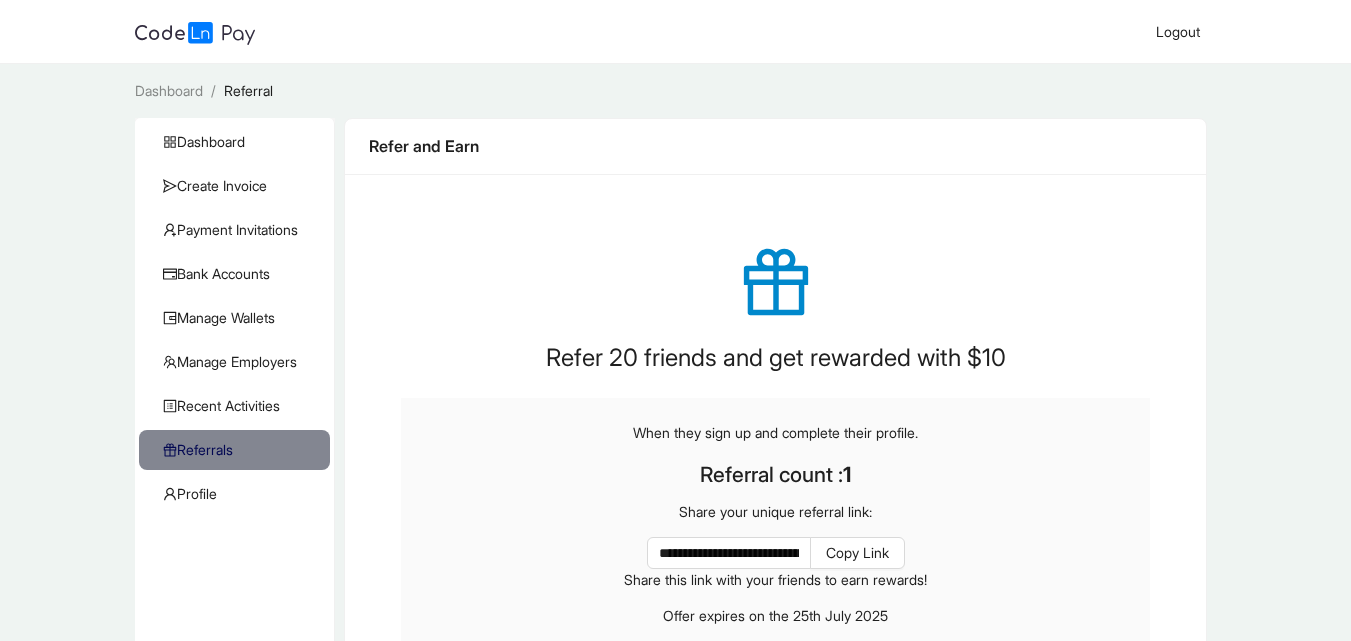 click on "Referrals" 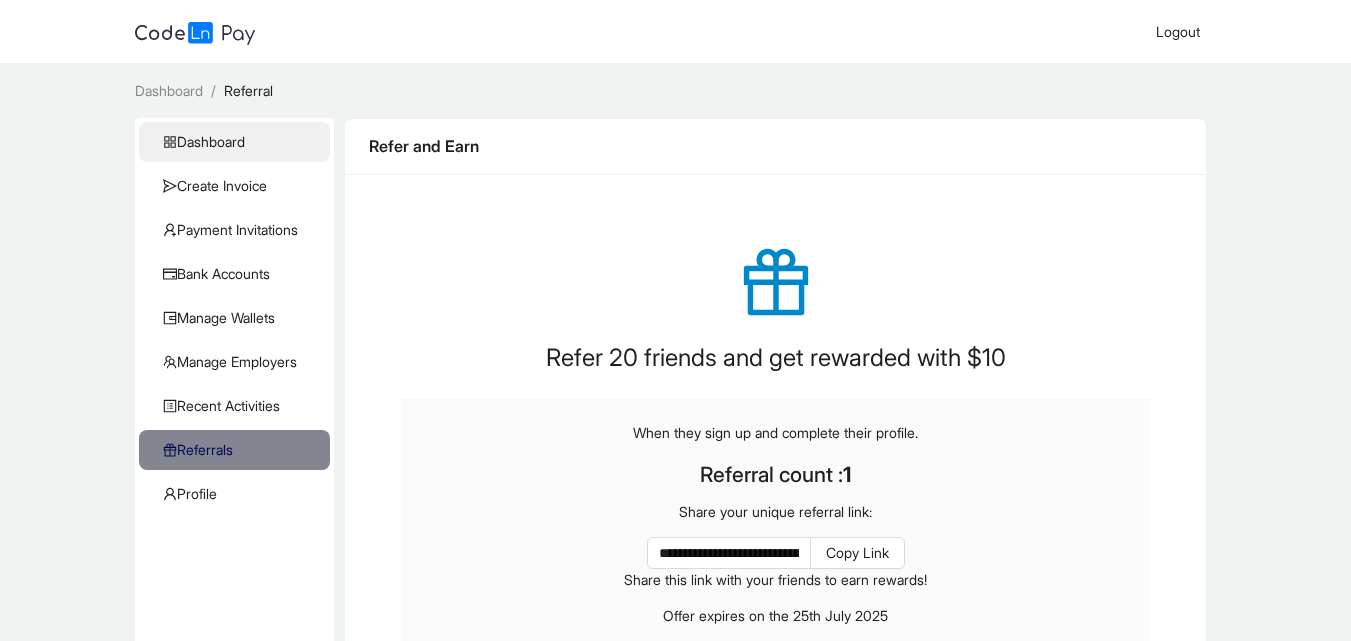 click on "Dashboard" 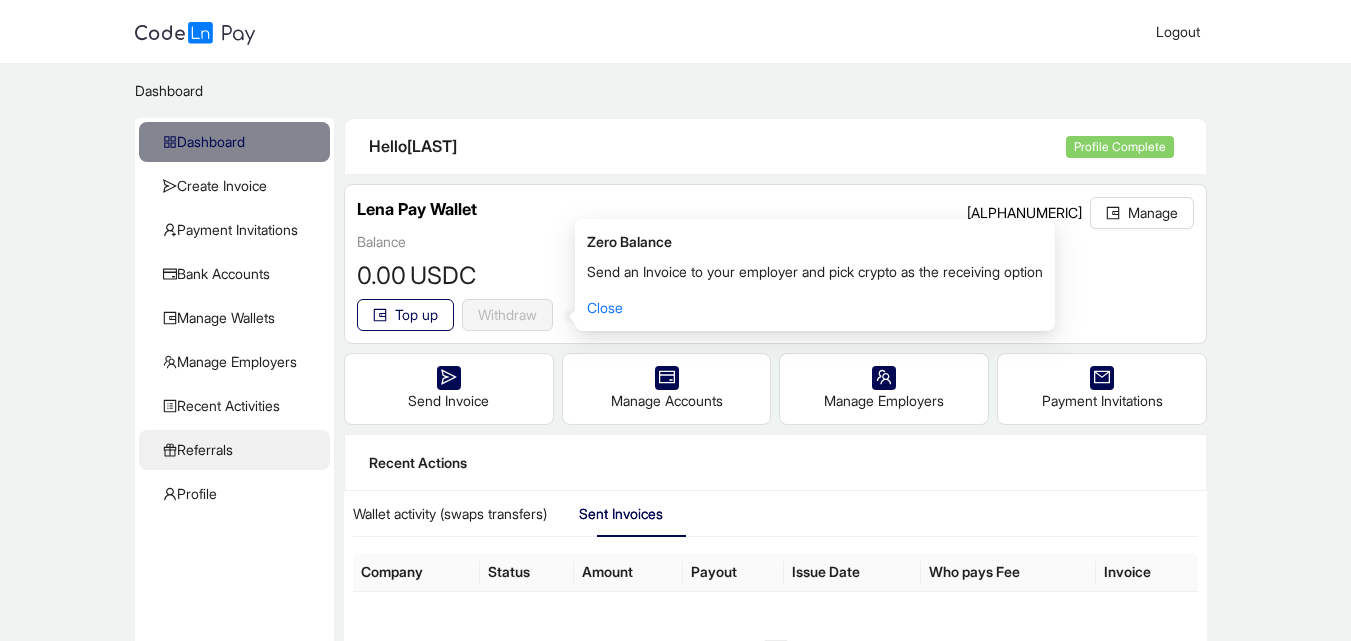 click on "Referrals" 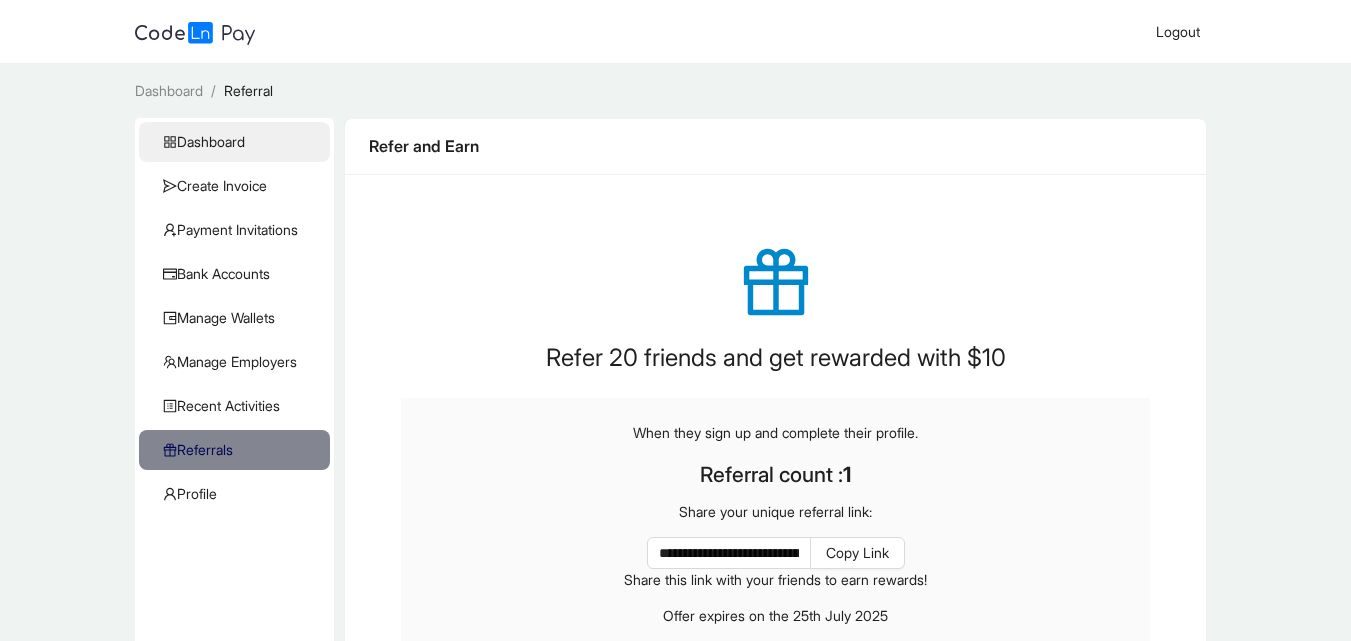 click on "Dashboard" 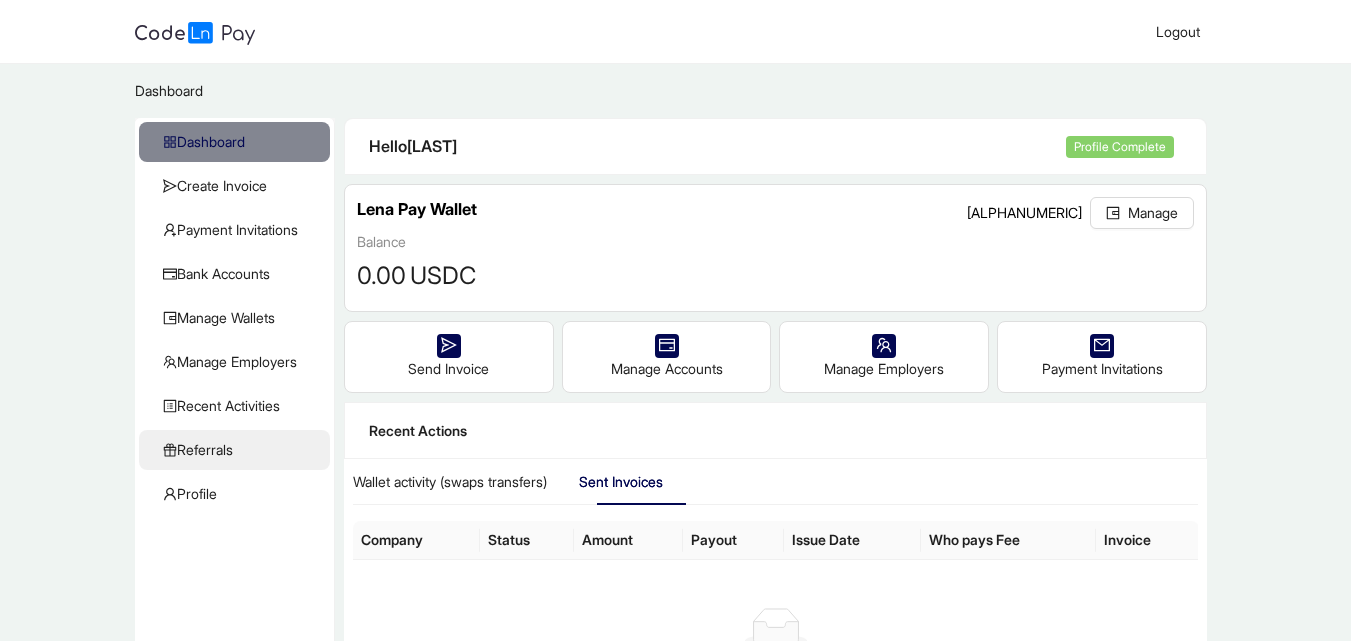 click on "Referrals" 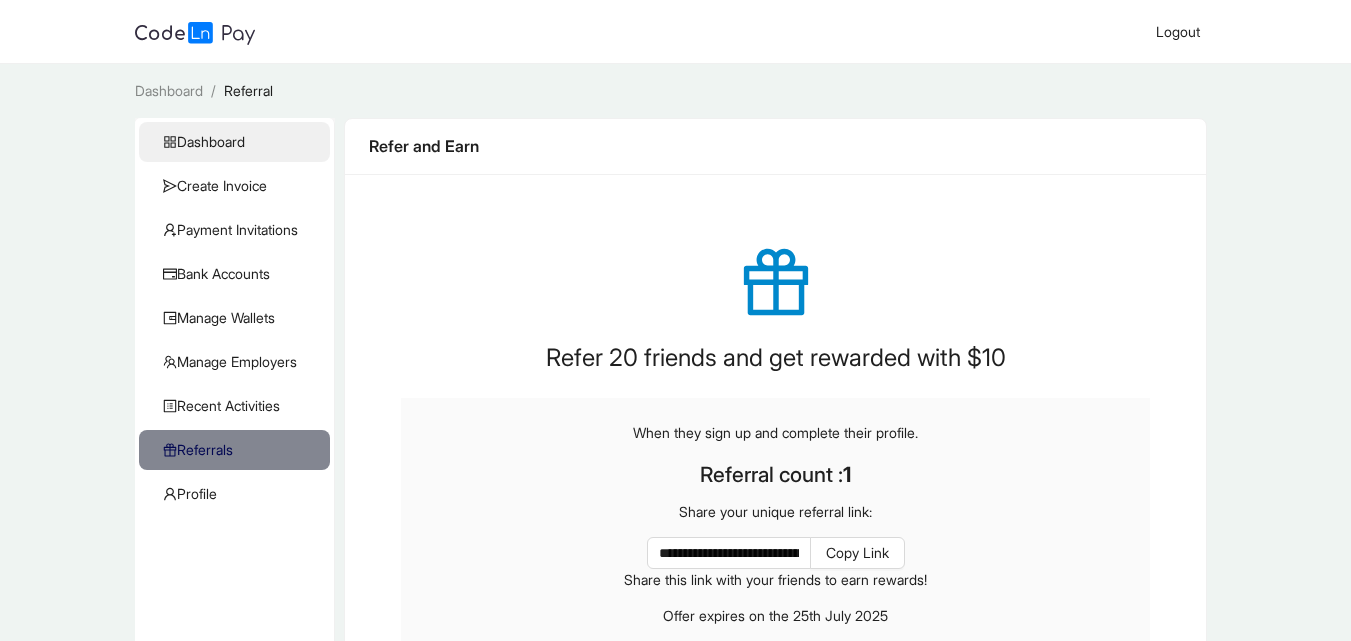 click on "Dashboard" 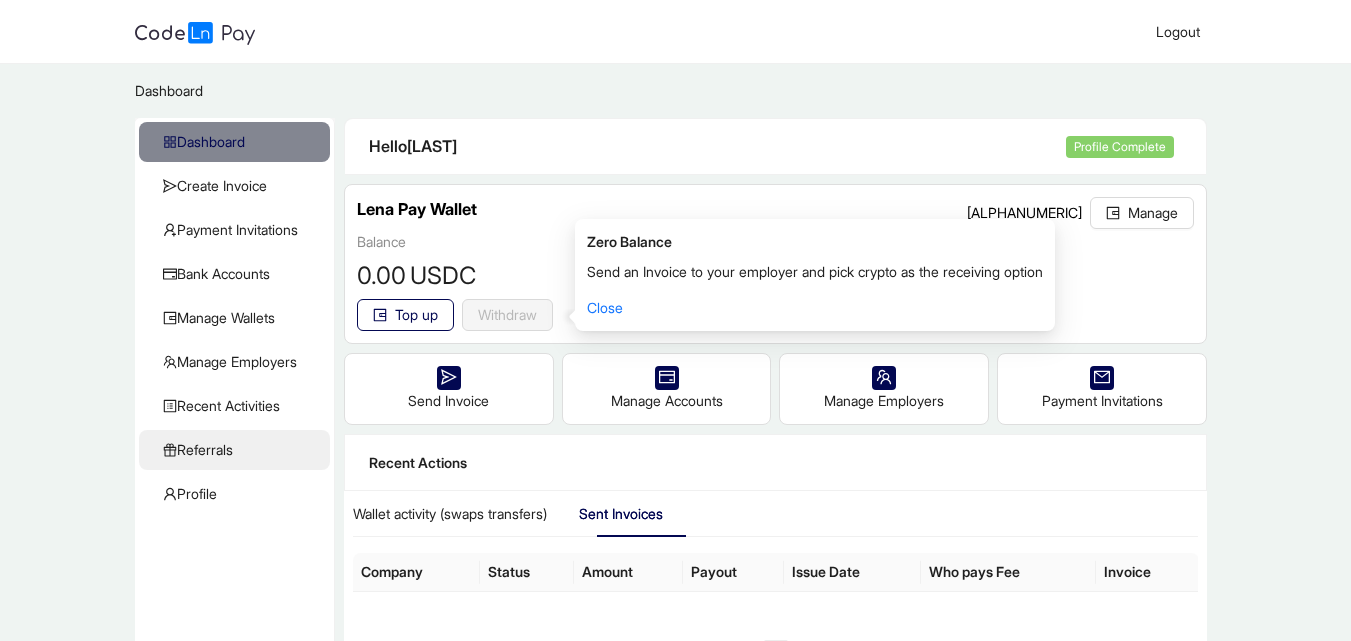 click on "Referrals" 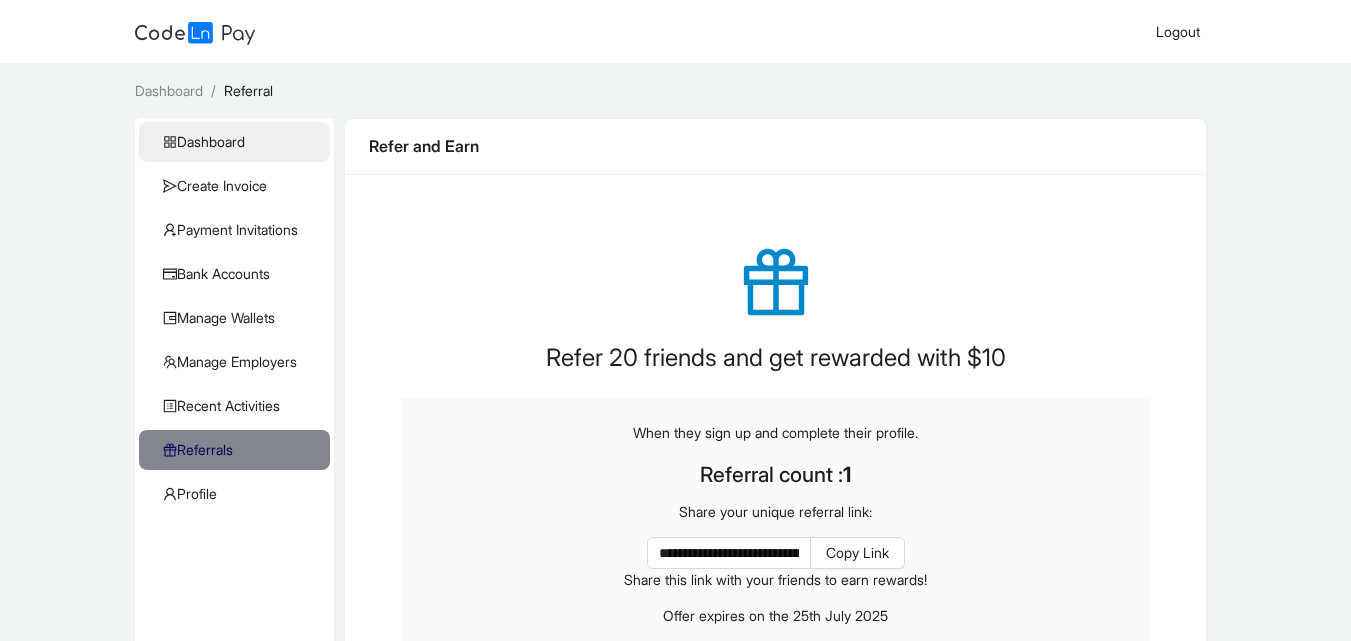 click on "Dashboard" 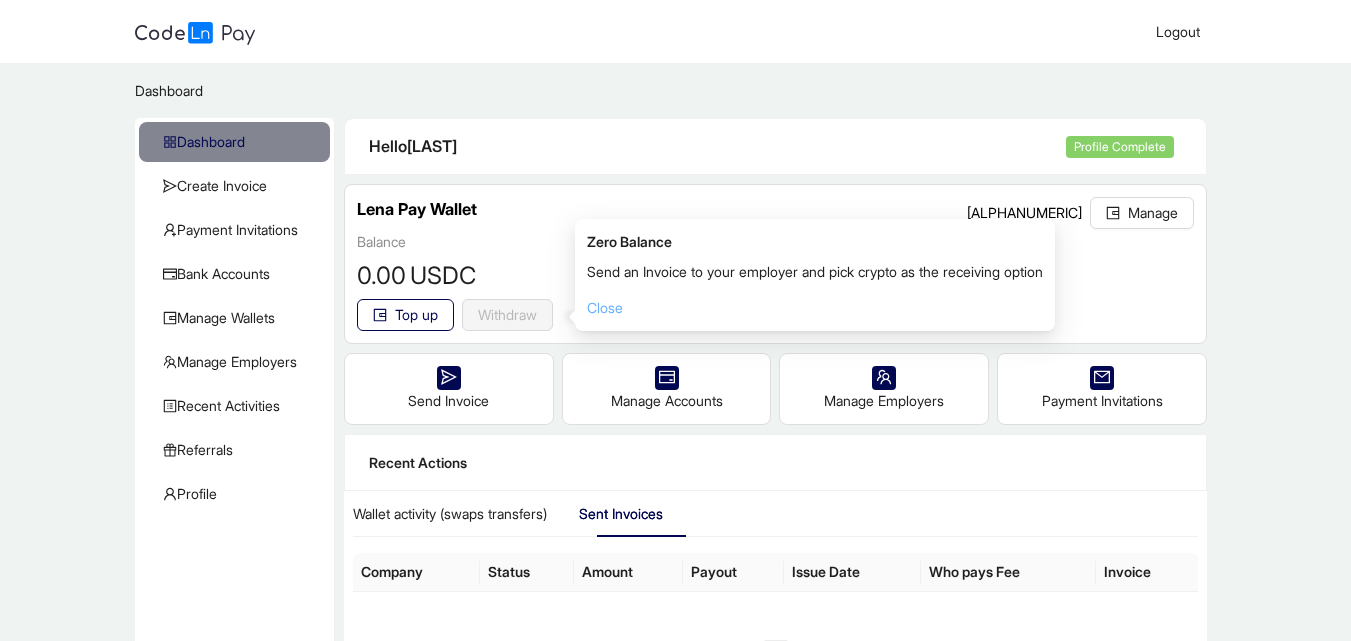 click on "Close" 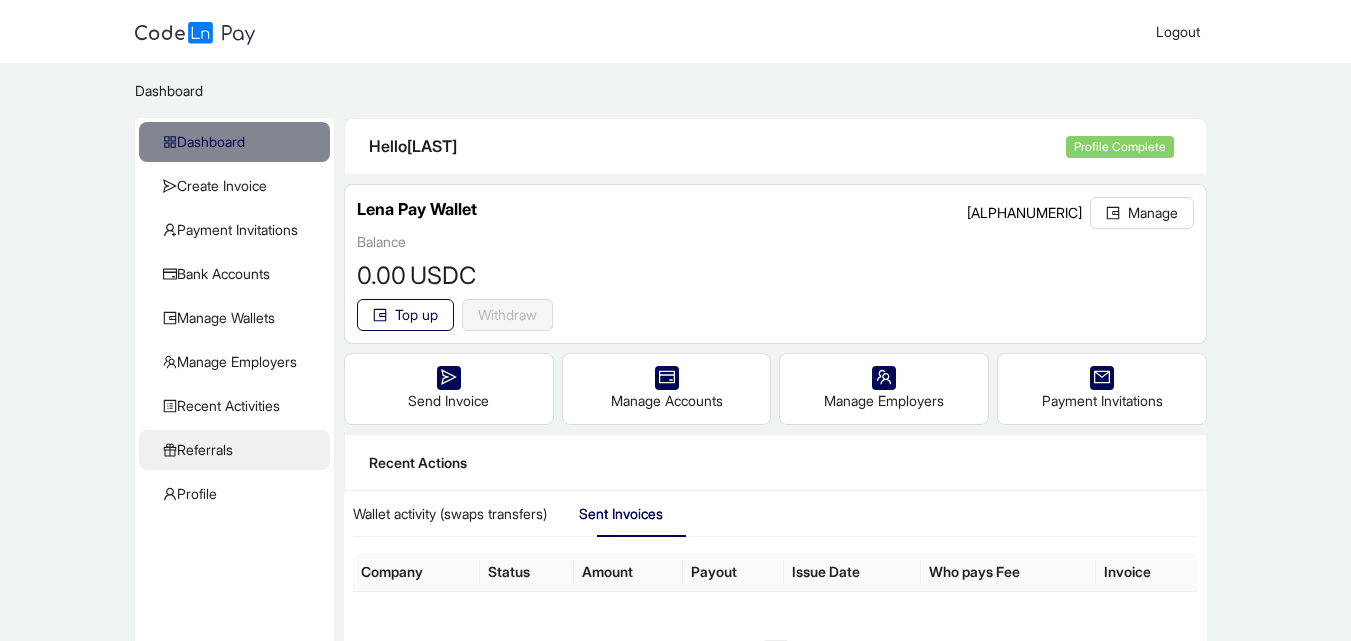 click on "Referrals" 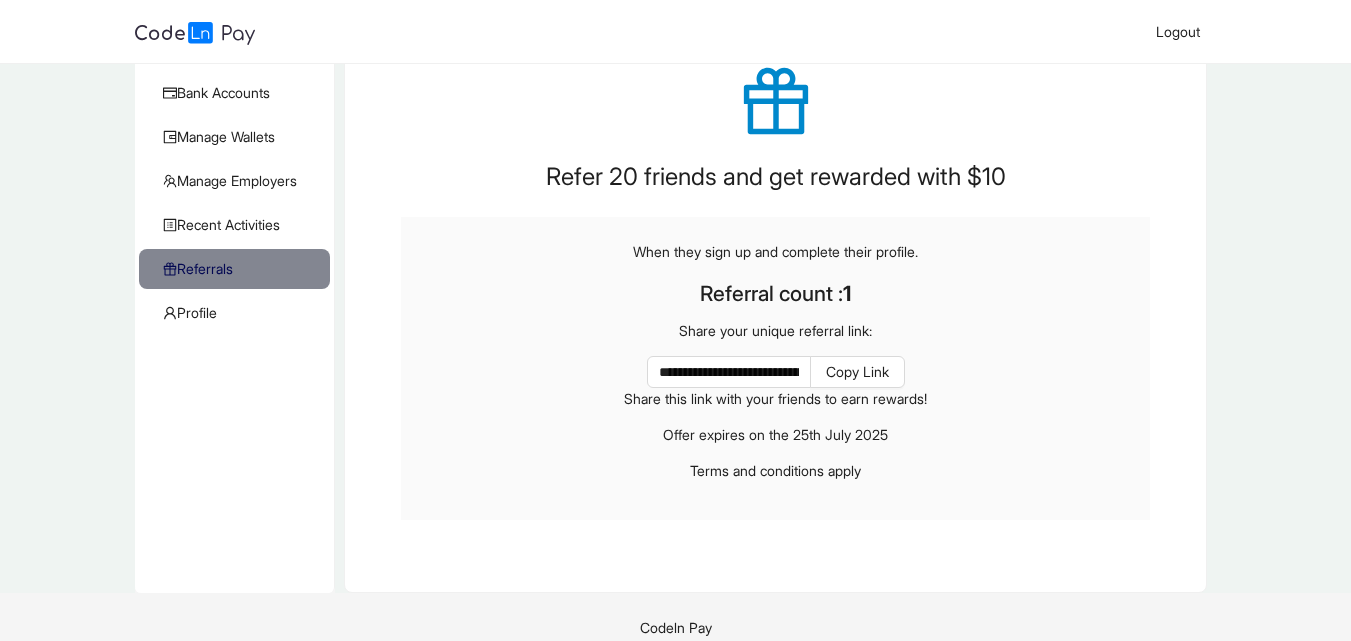 scroll, scrollTop: 203, scrollLeft: 0, axis: vertical 